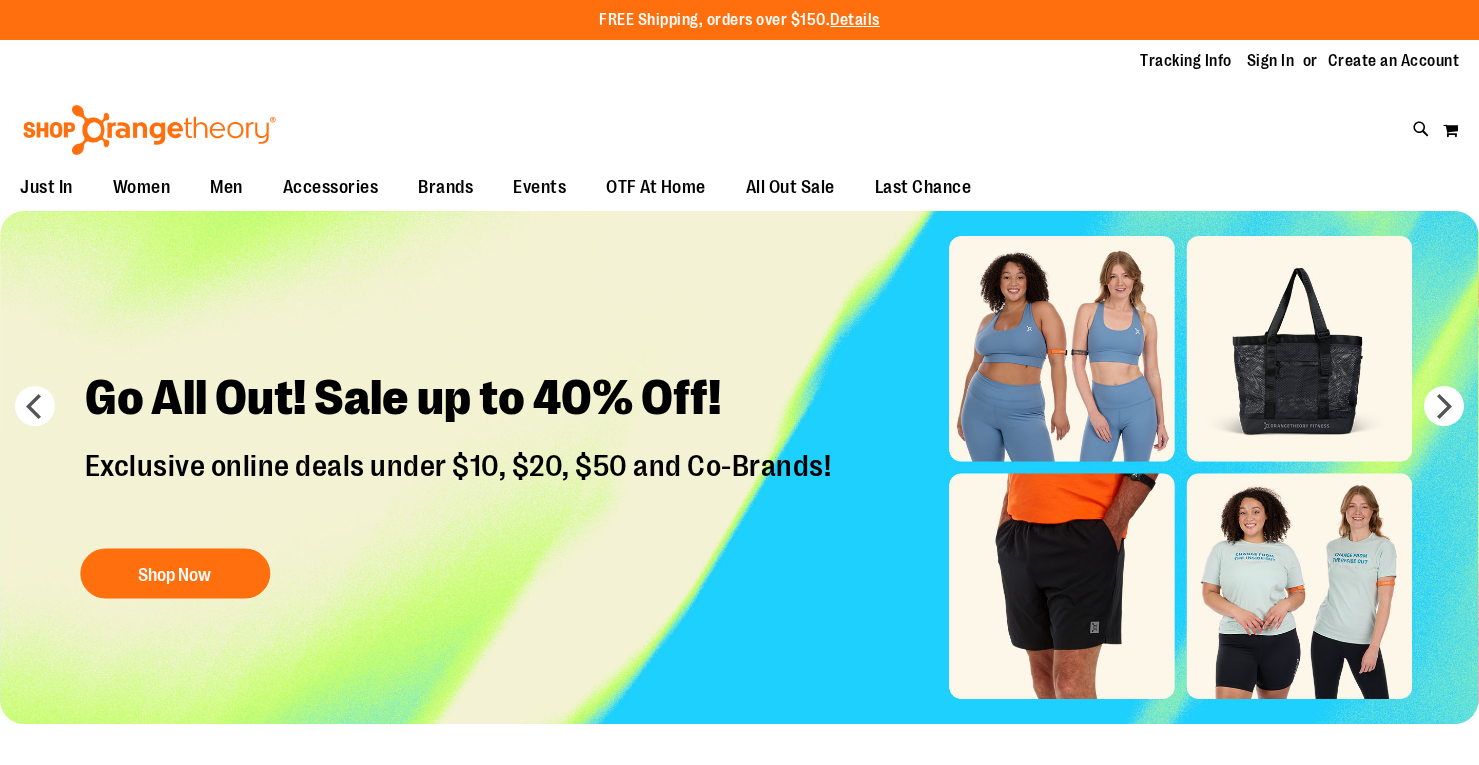 scroll, scrollTop: 0, scrollLeft: 0, axis: both 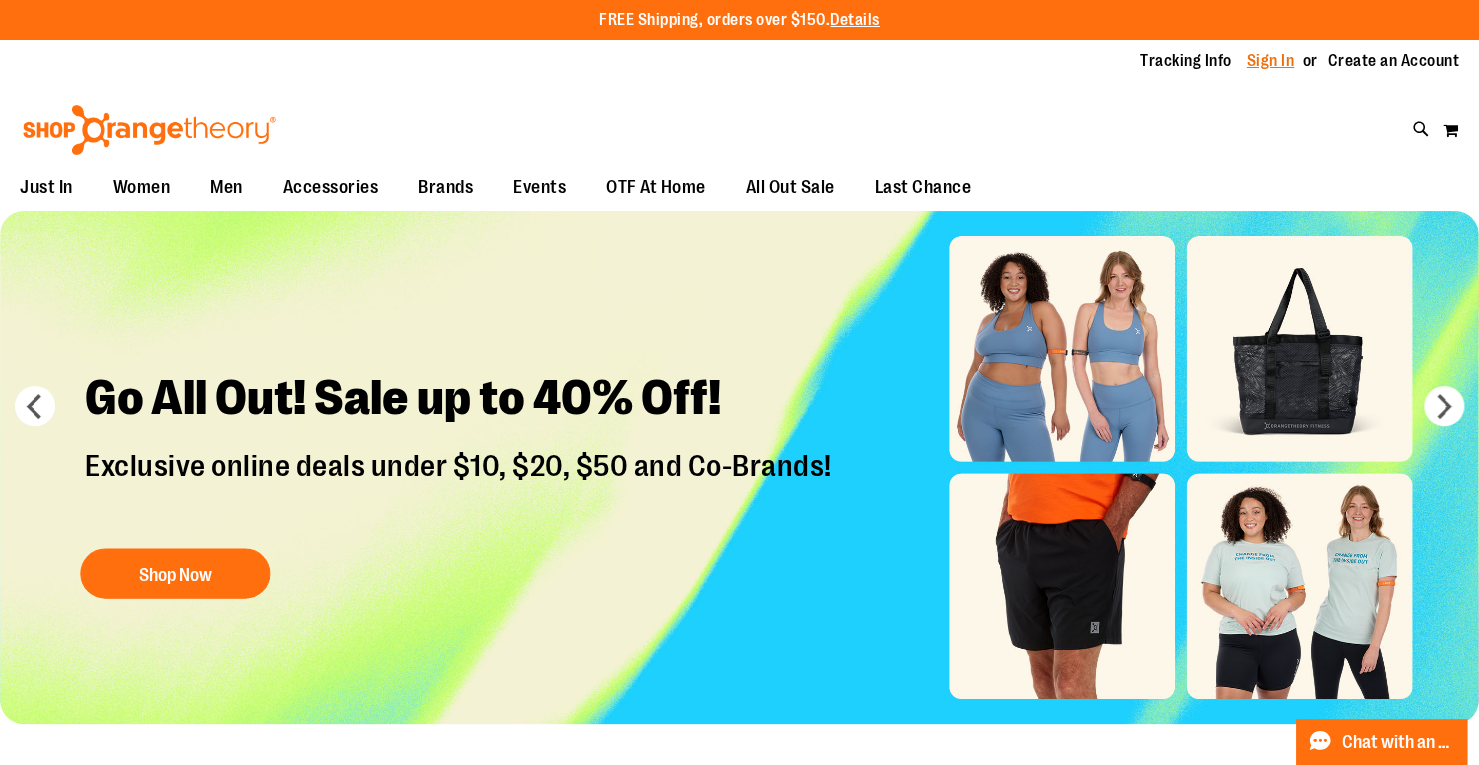 type on "**********" 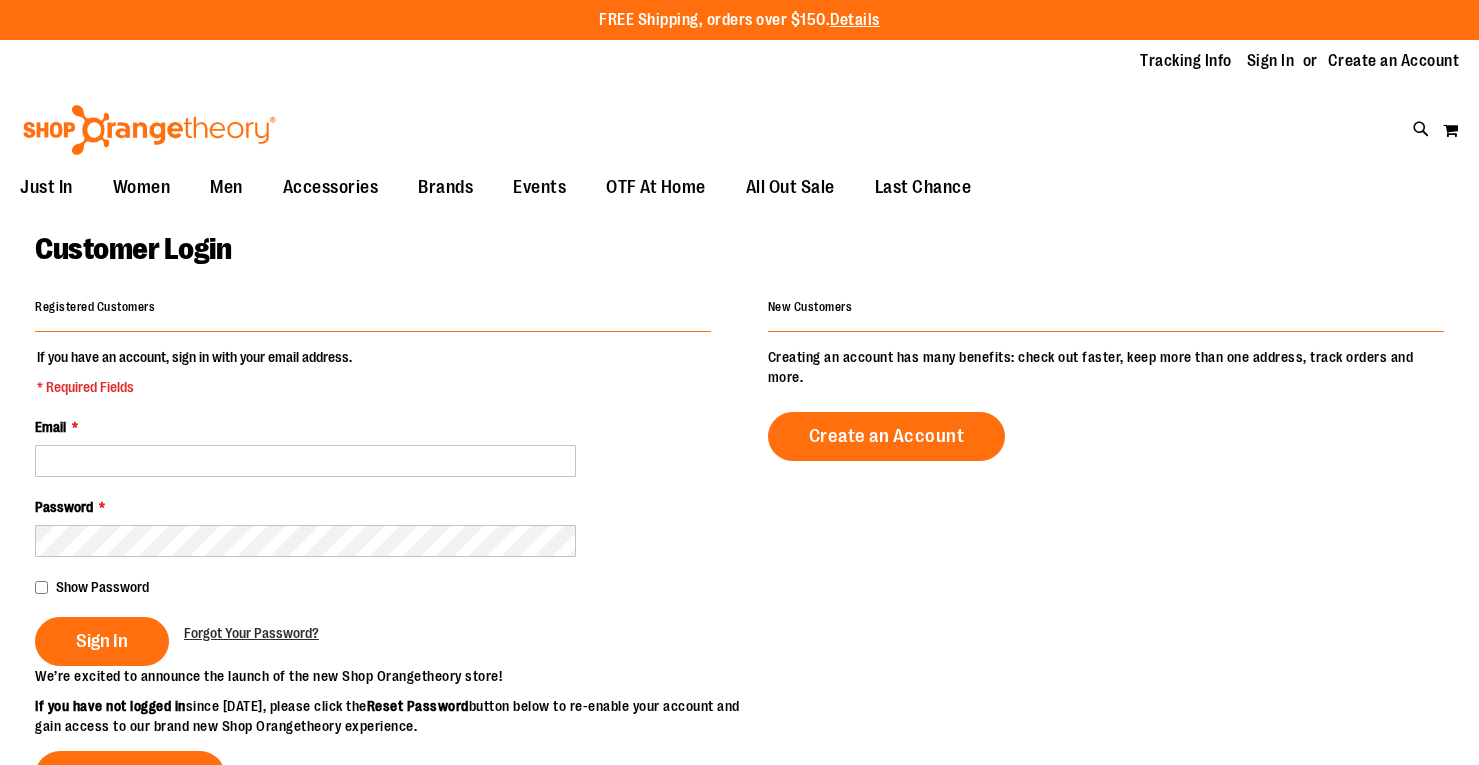 scroll, scrollTop: 0, scrollLeft: 0, axis: both 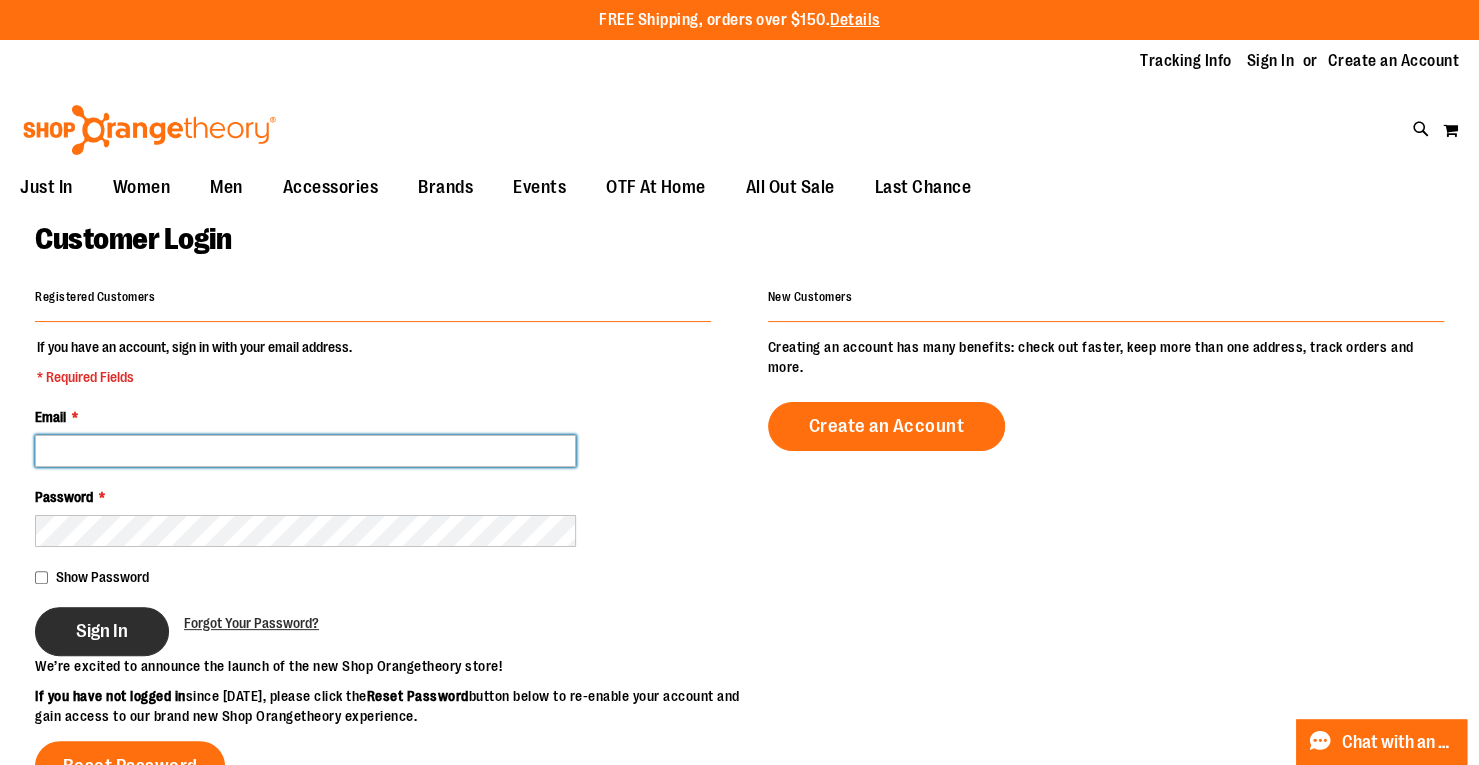 type on "**********" 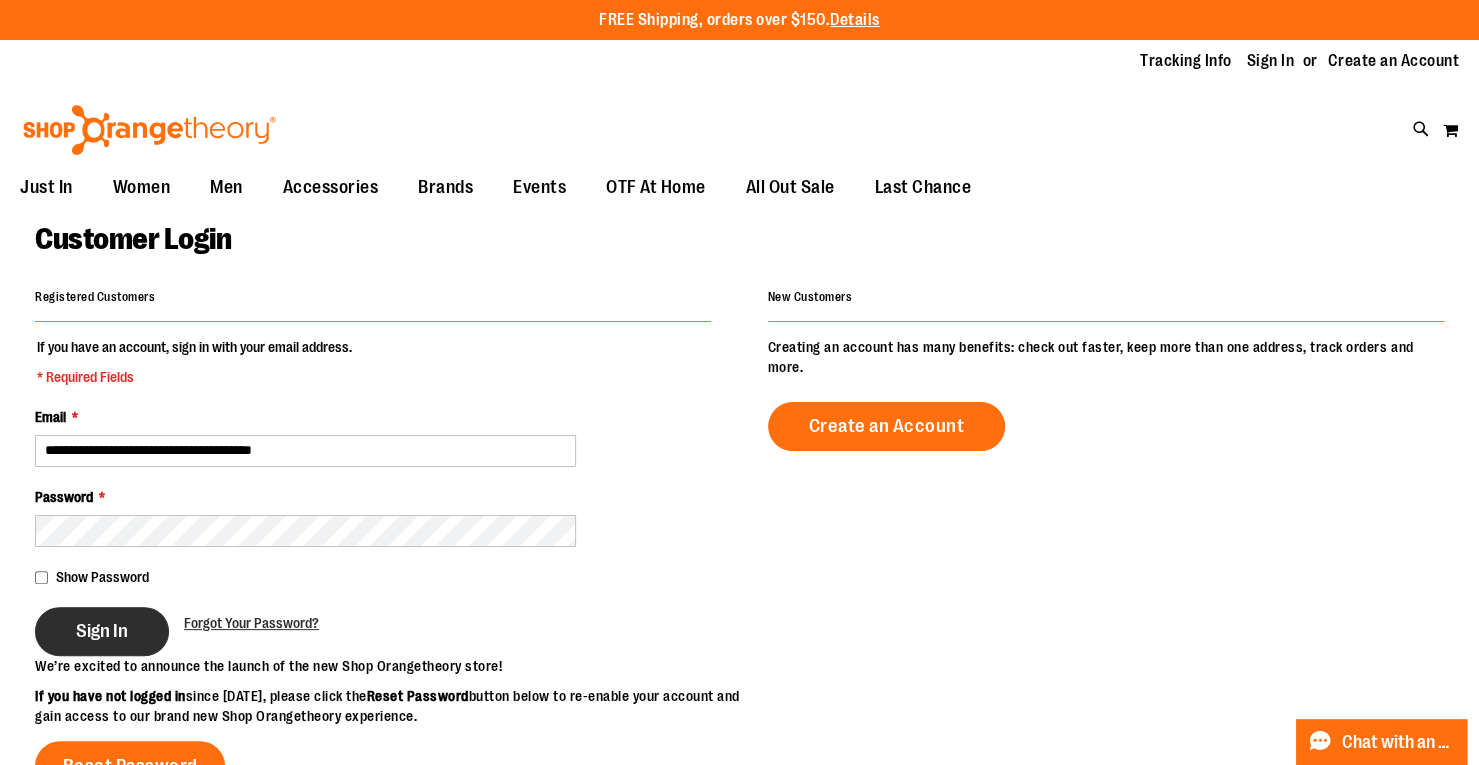 type on "**********" 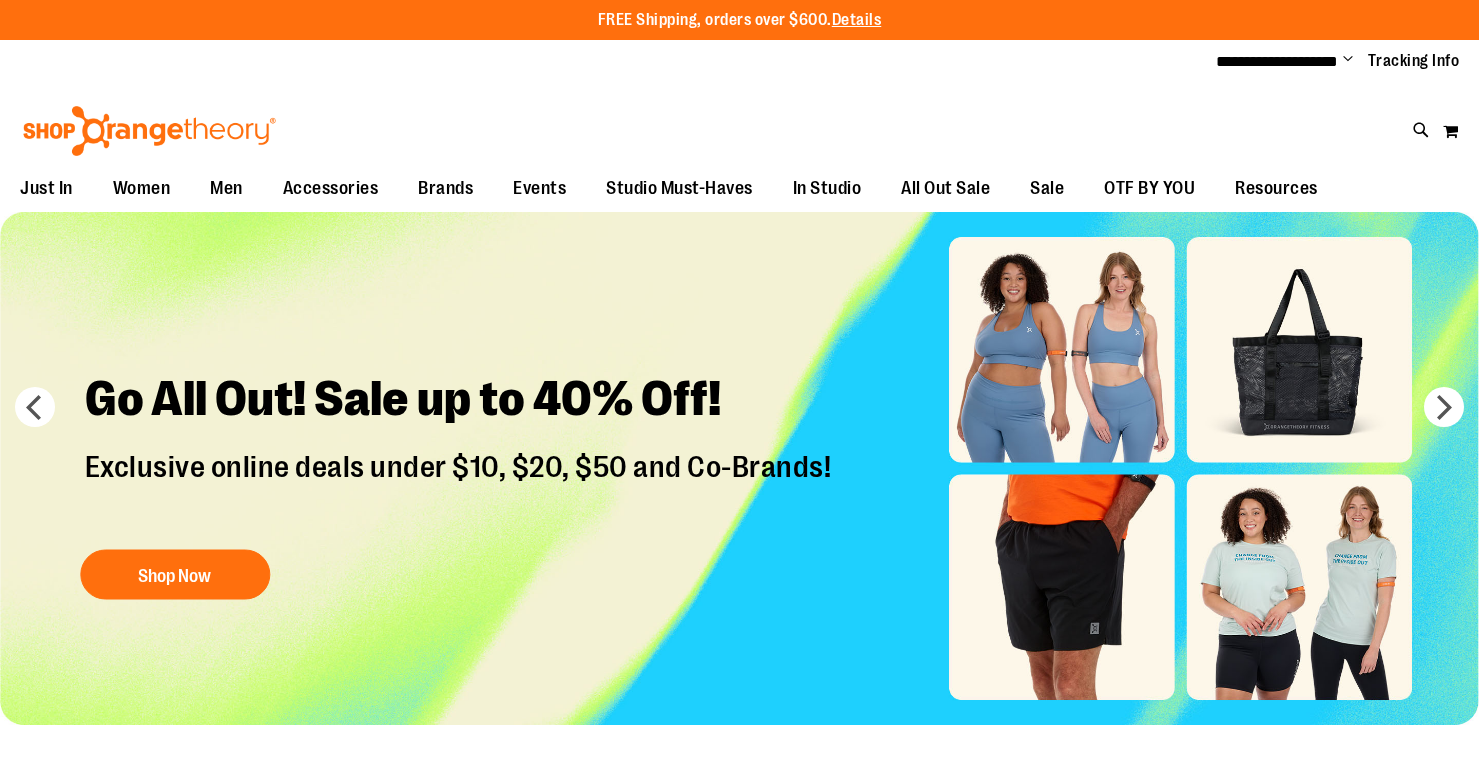 scroll, scrollTop: 0, scrollLeft: 0, axis: both 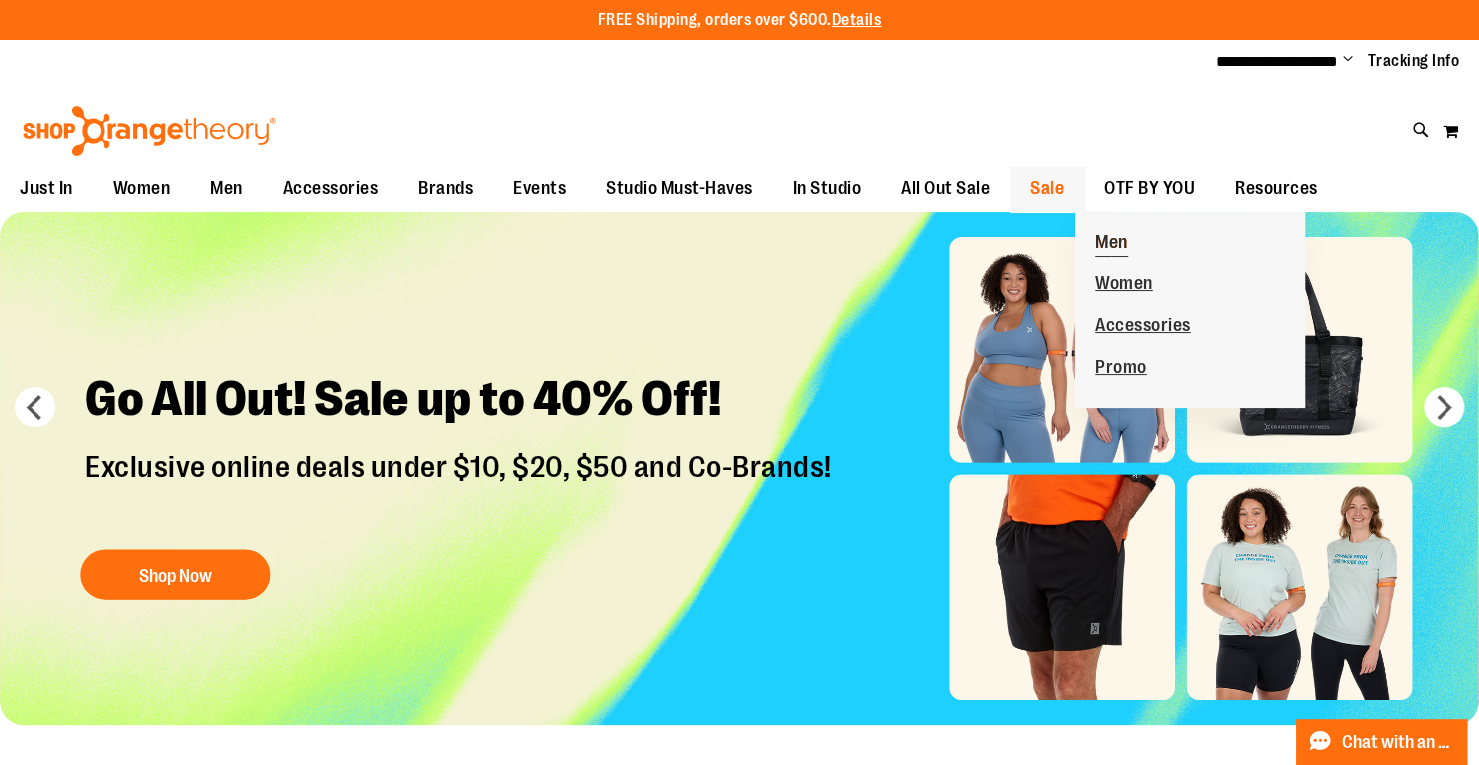 type on "**********" 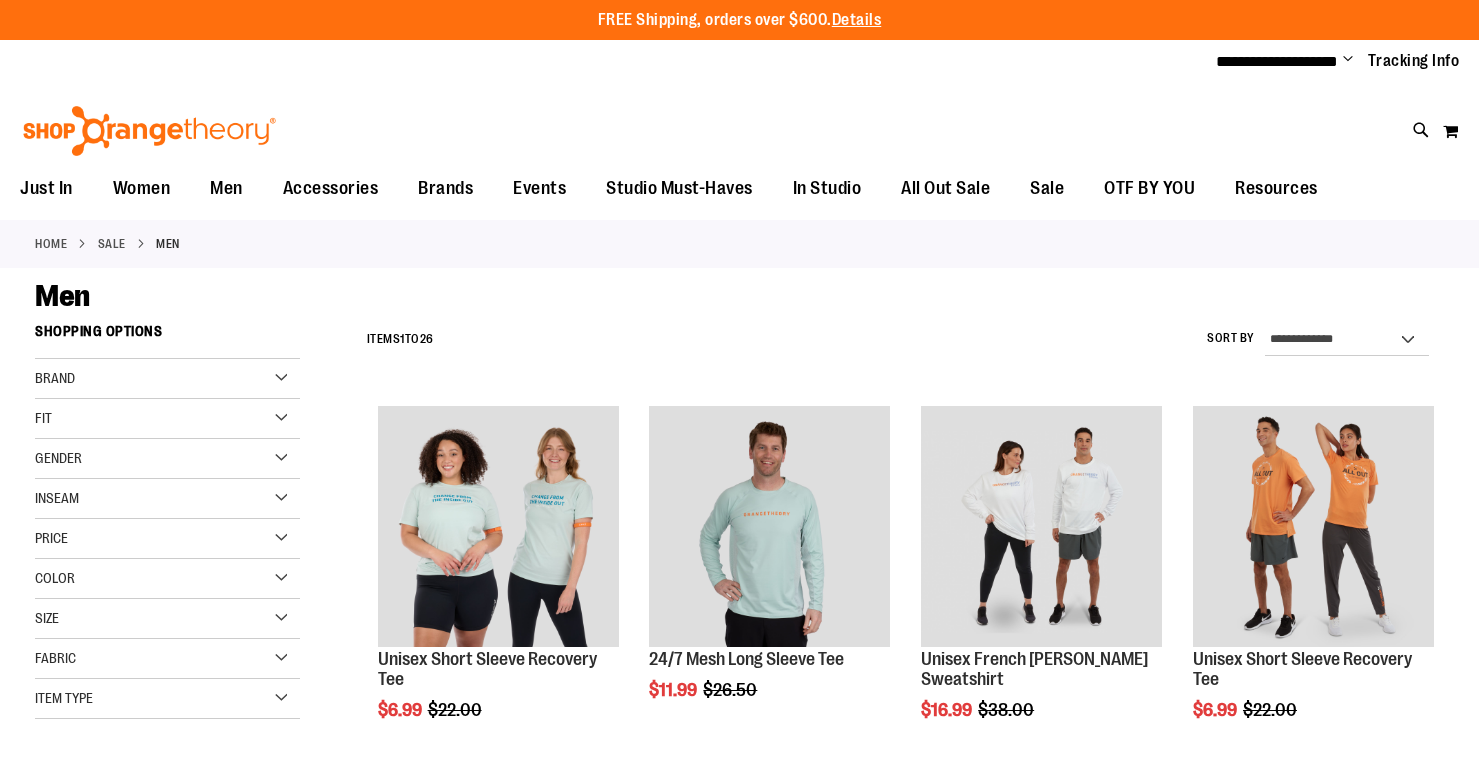 scroll, scrollTop: 0, scrollLeft: 0, axis: both 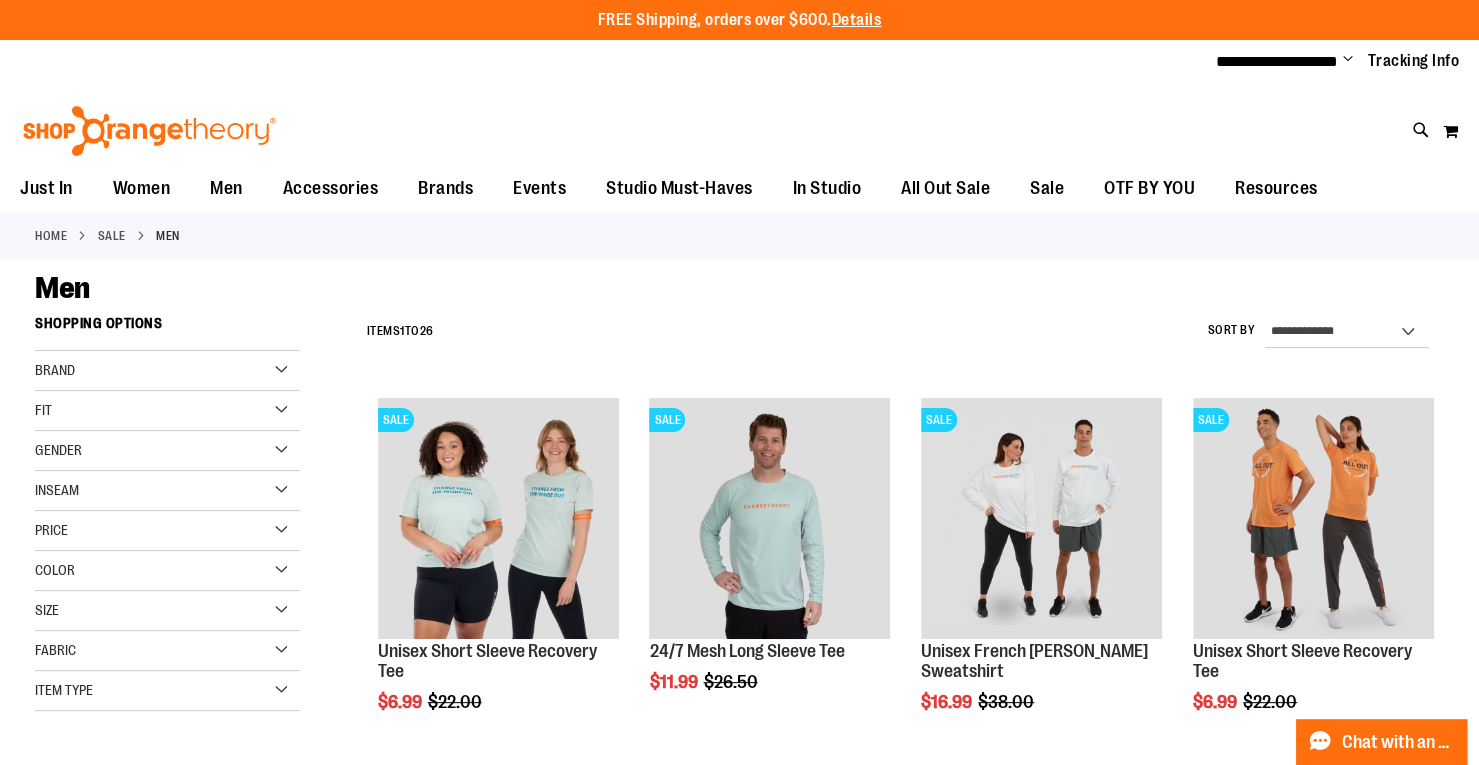 type on "**********" 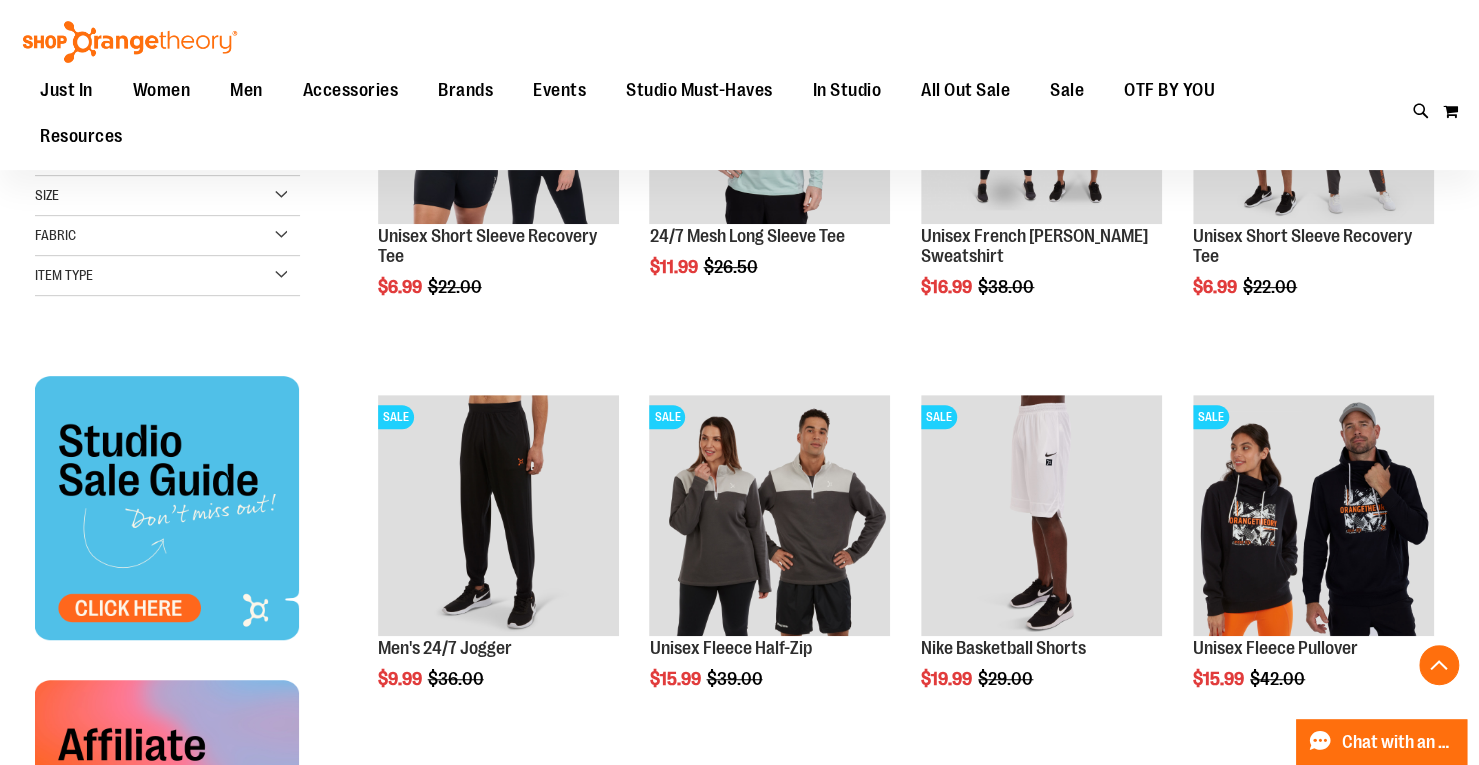 scroll, scrollTop: 453, scrollLeft: 0, axis: vertical 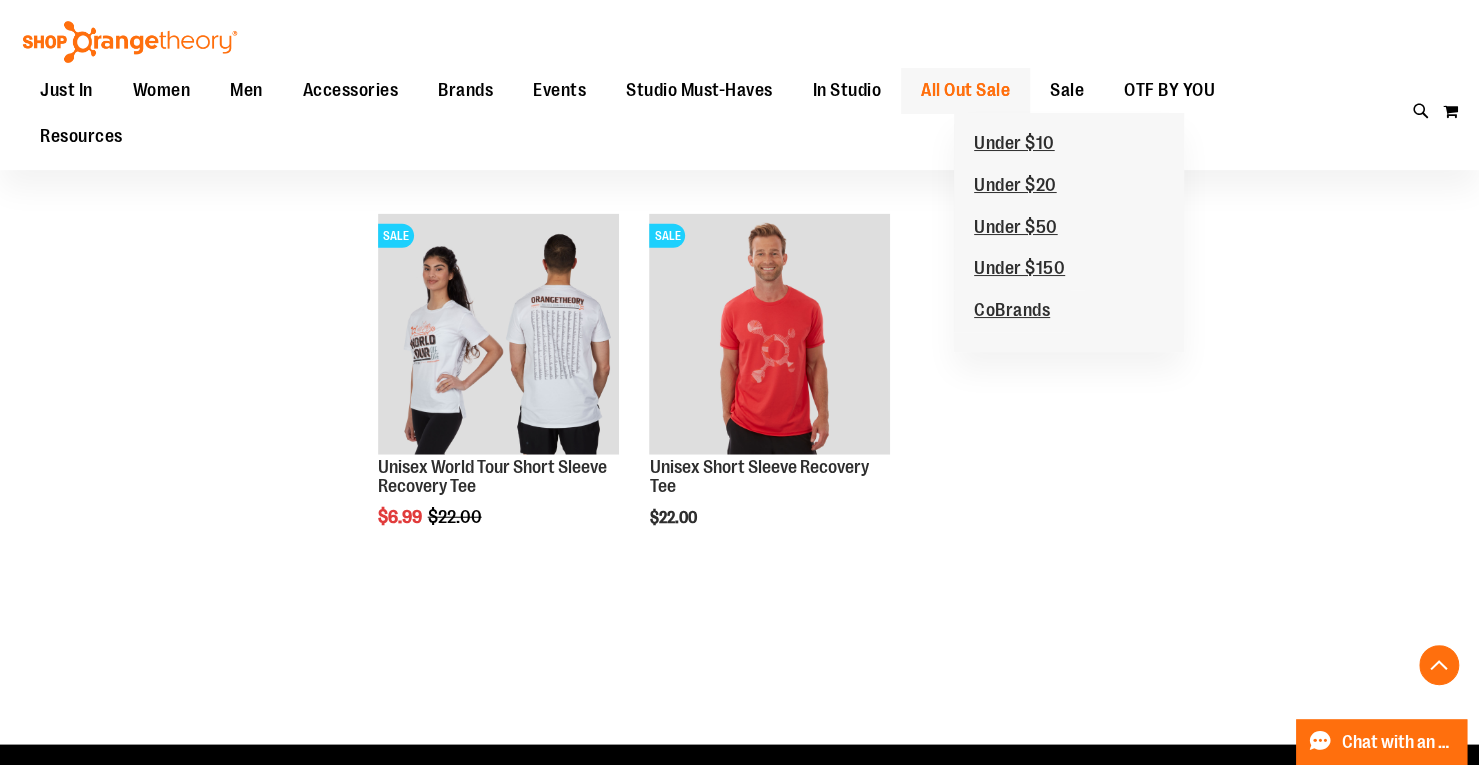 click on "All Out Sale" at bounding box center [965, 90] 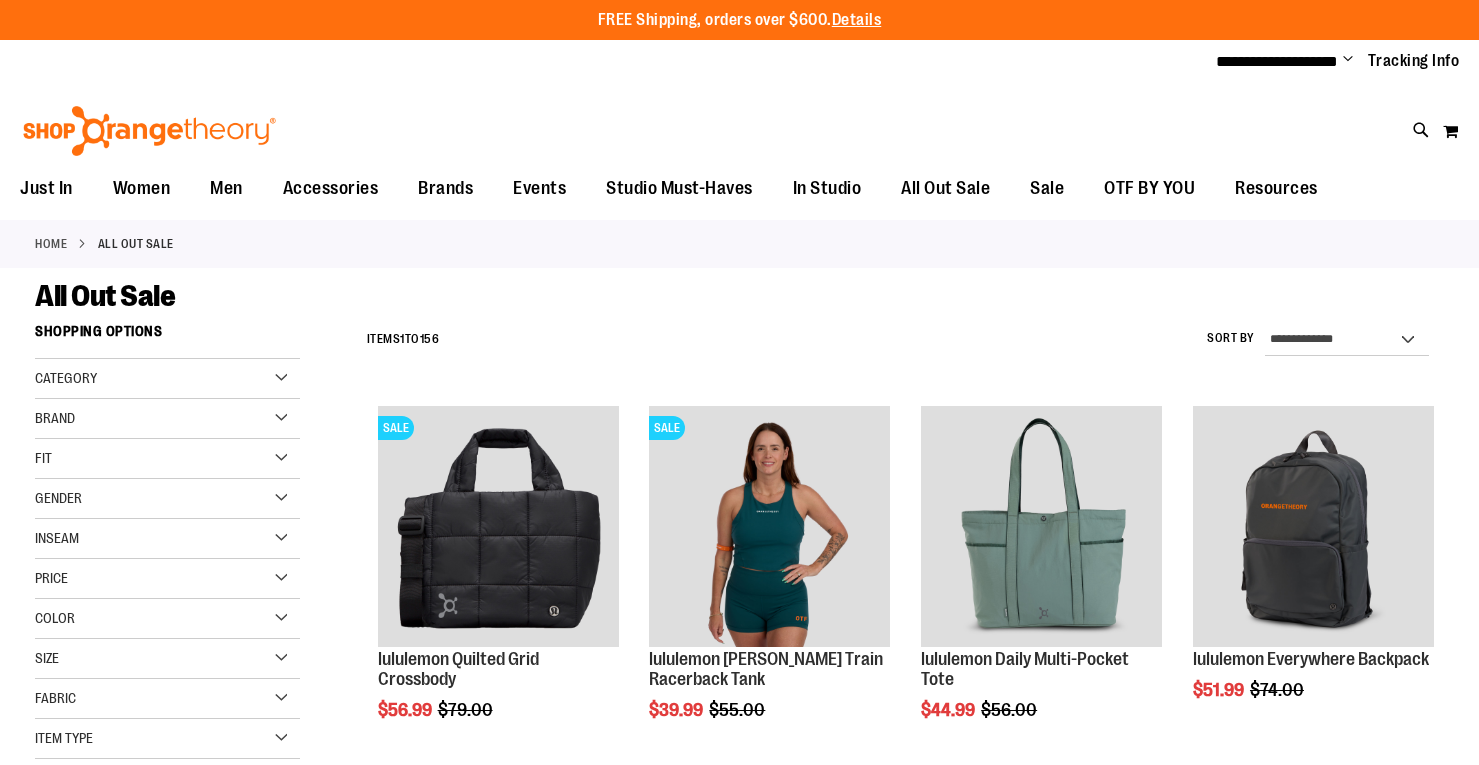 scroll, scrollTop: 0, scrollLeft: 0, axis: both 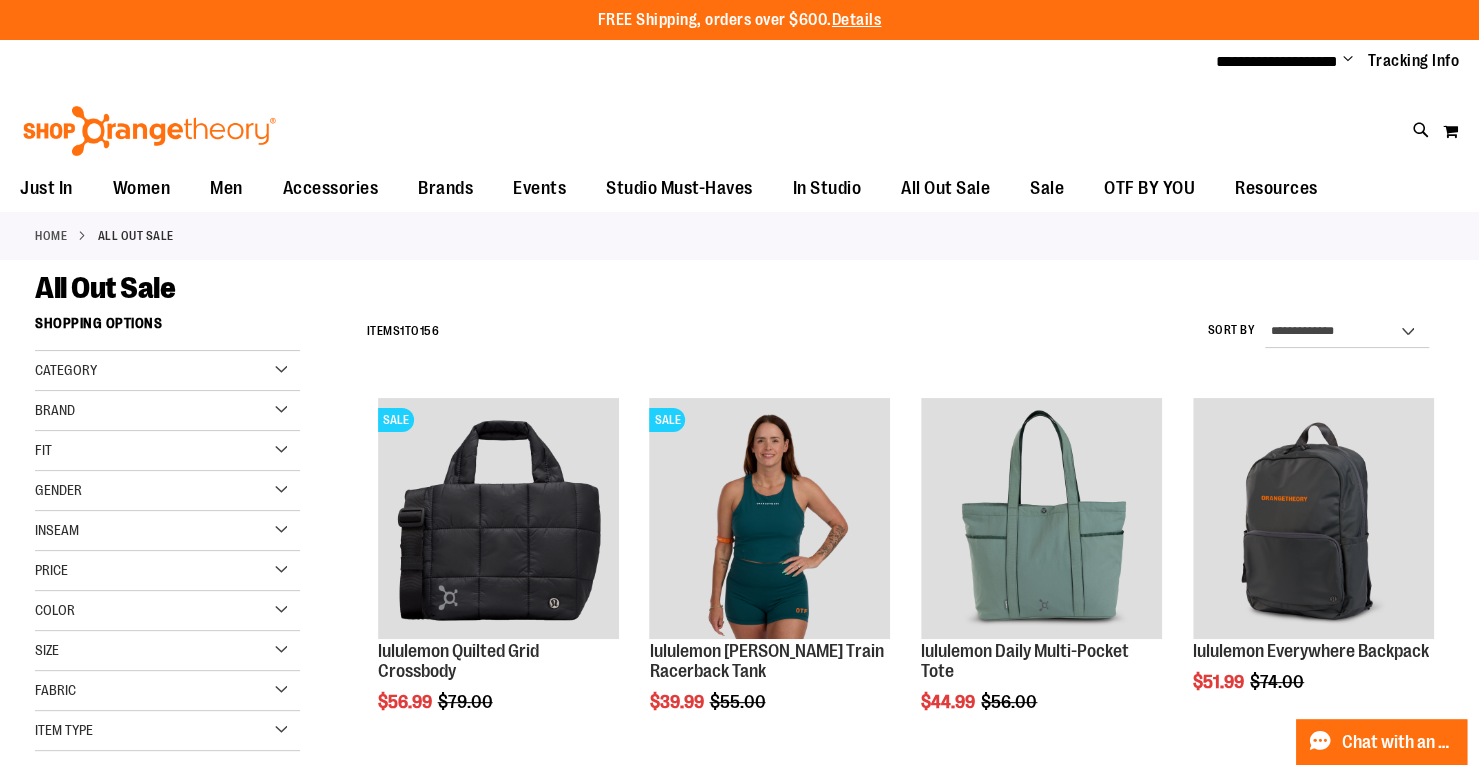 type on "**********" 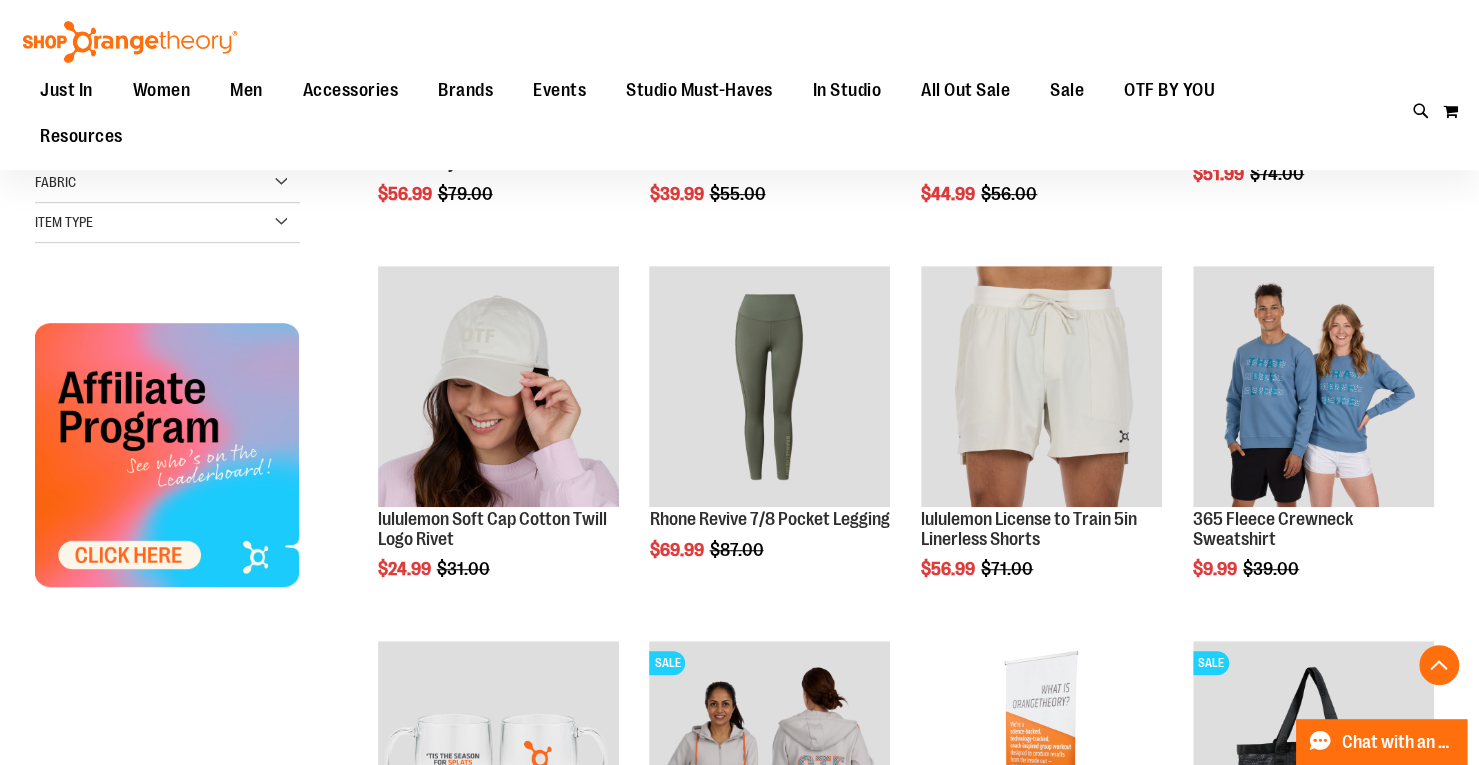scroll, scrollTop: 546, scrollLeft: 0, axis: vertical 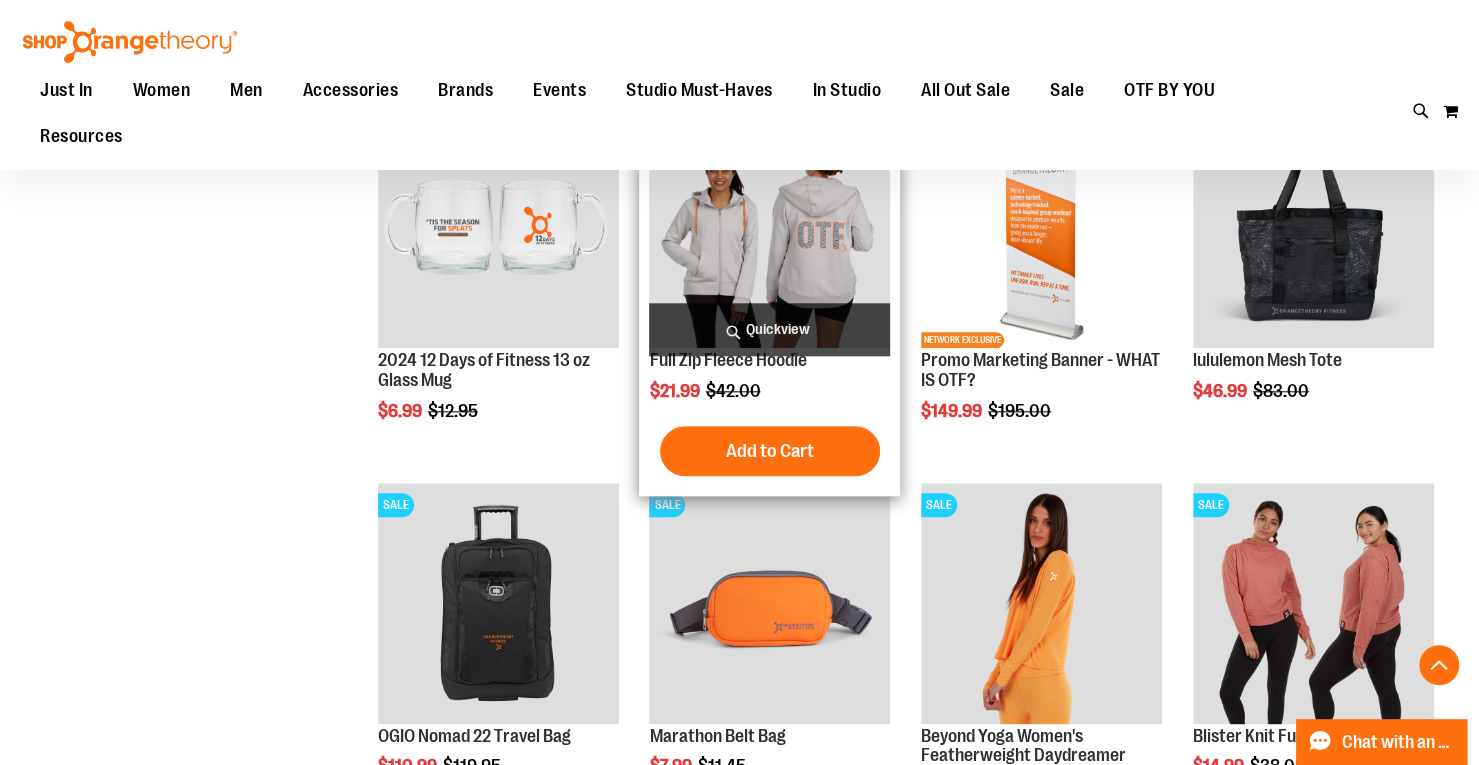 click at bounding box center (769, 227) 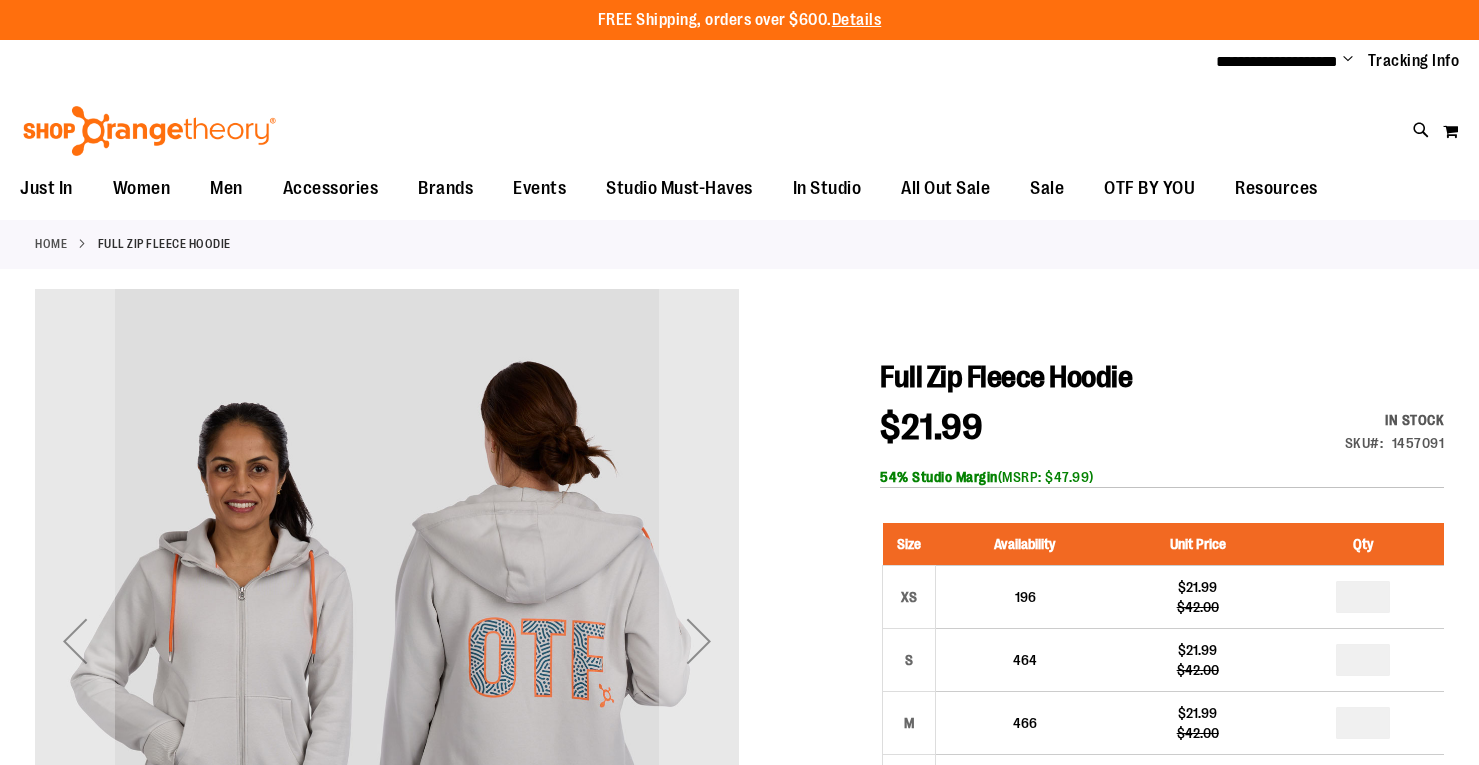 scroll, scrollTop: 0, scrollLeft: 0, axis: both 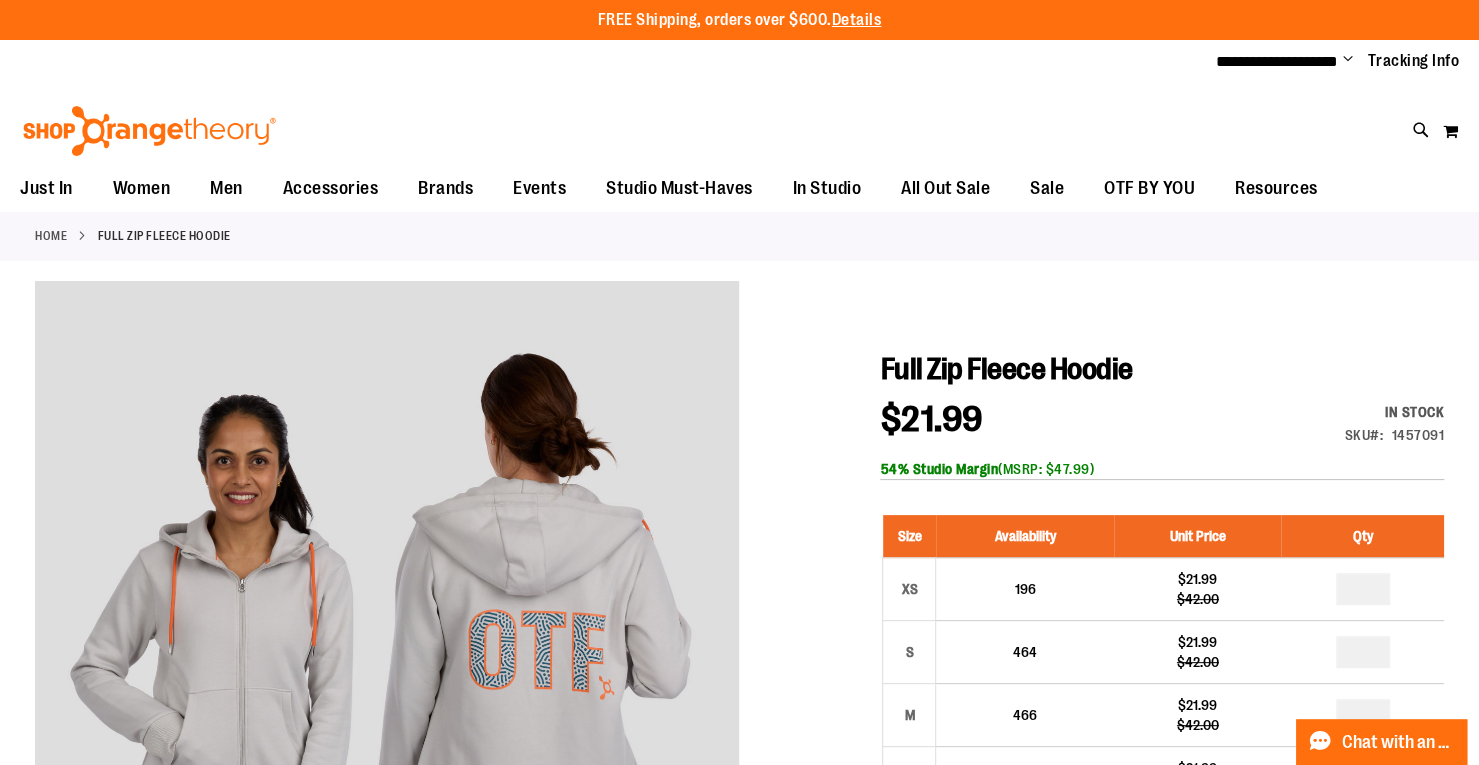 type on "**********" 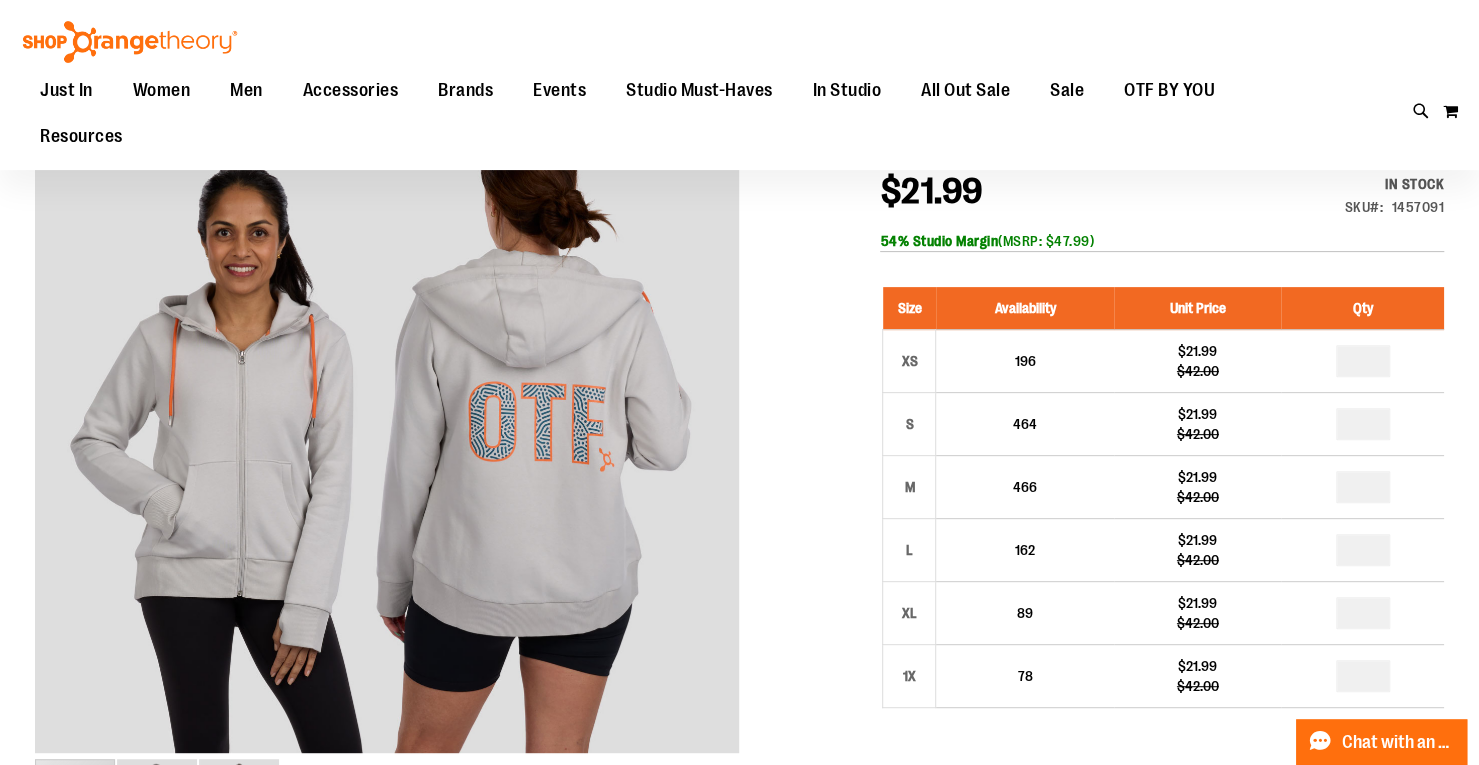scroll, scrollTop: 320, scrollLeft: 0, axis: vertical 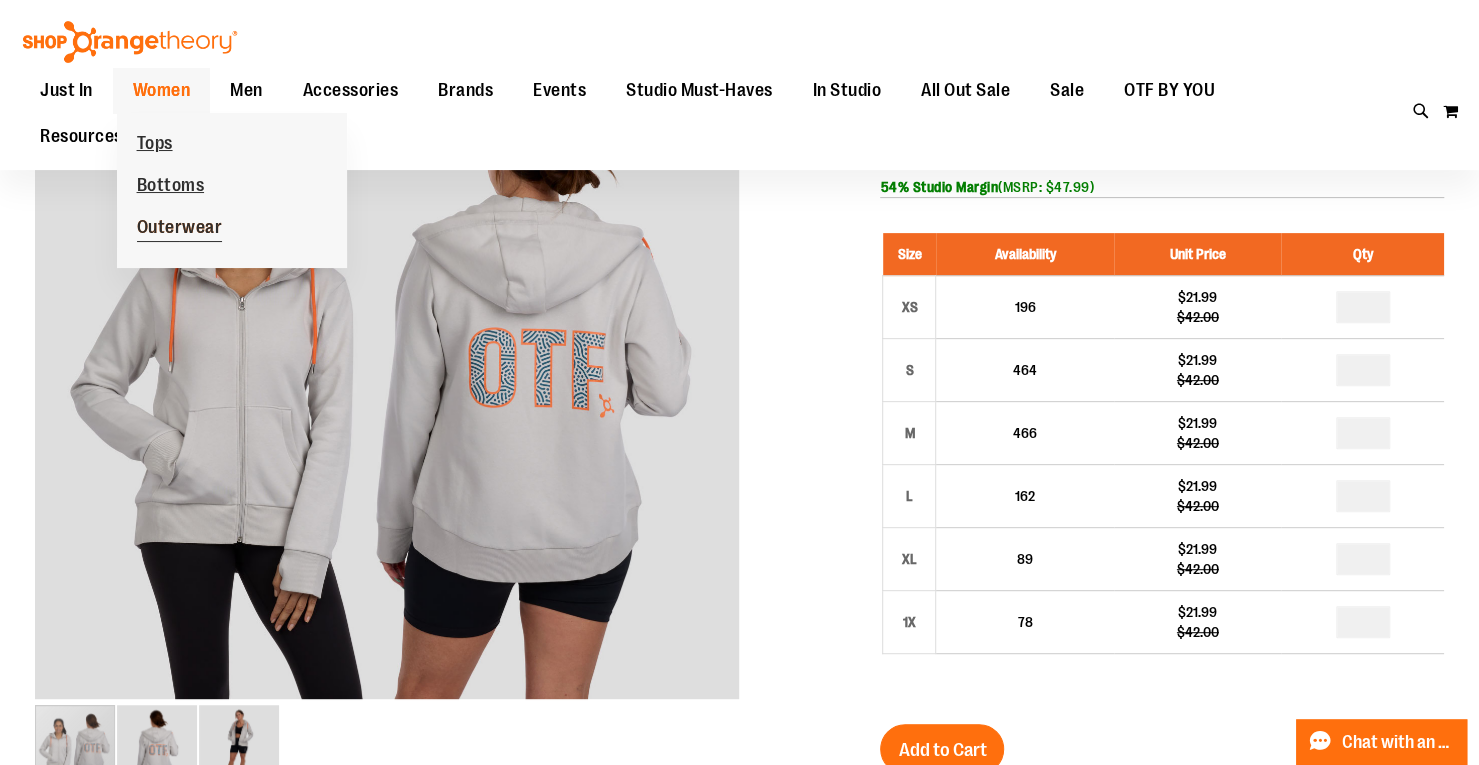 click on "Outerwear" at bounding box center [180, 229] 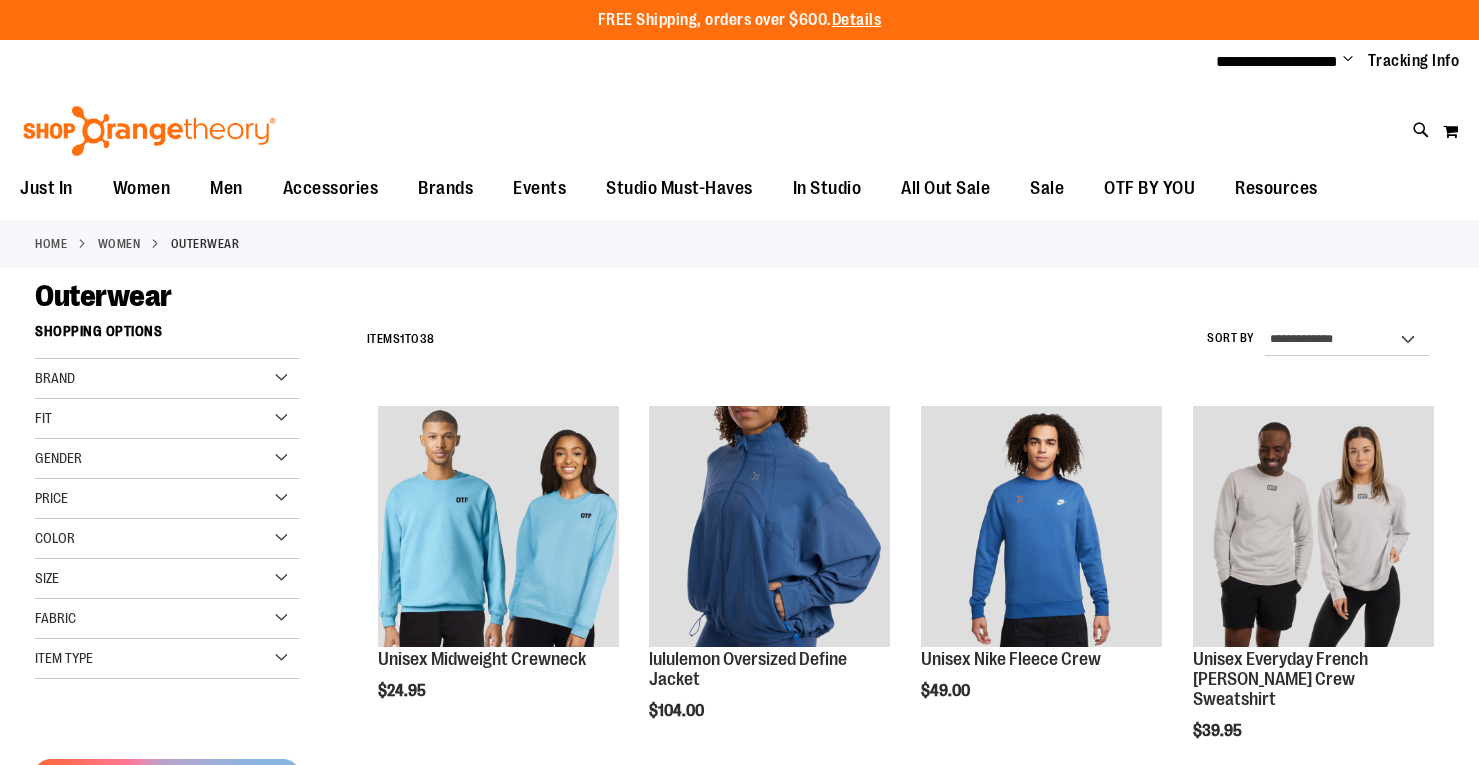 scroll, scrollTop: 0, scrollLeft: 0, axis: both 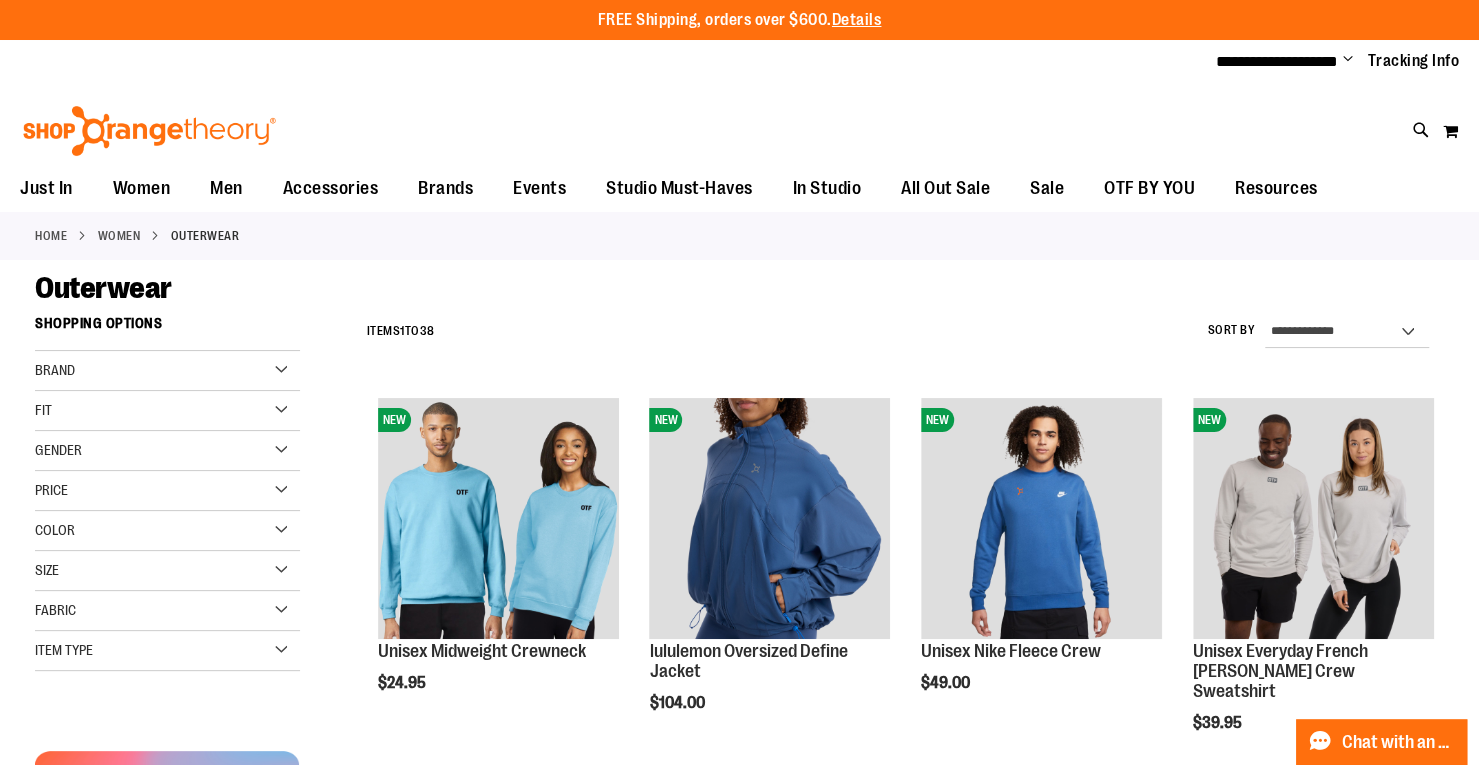 type on "**********" 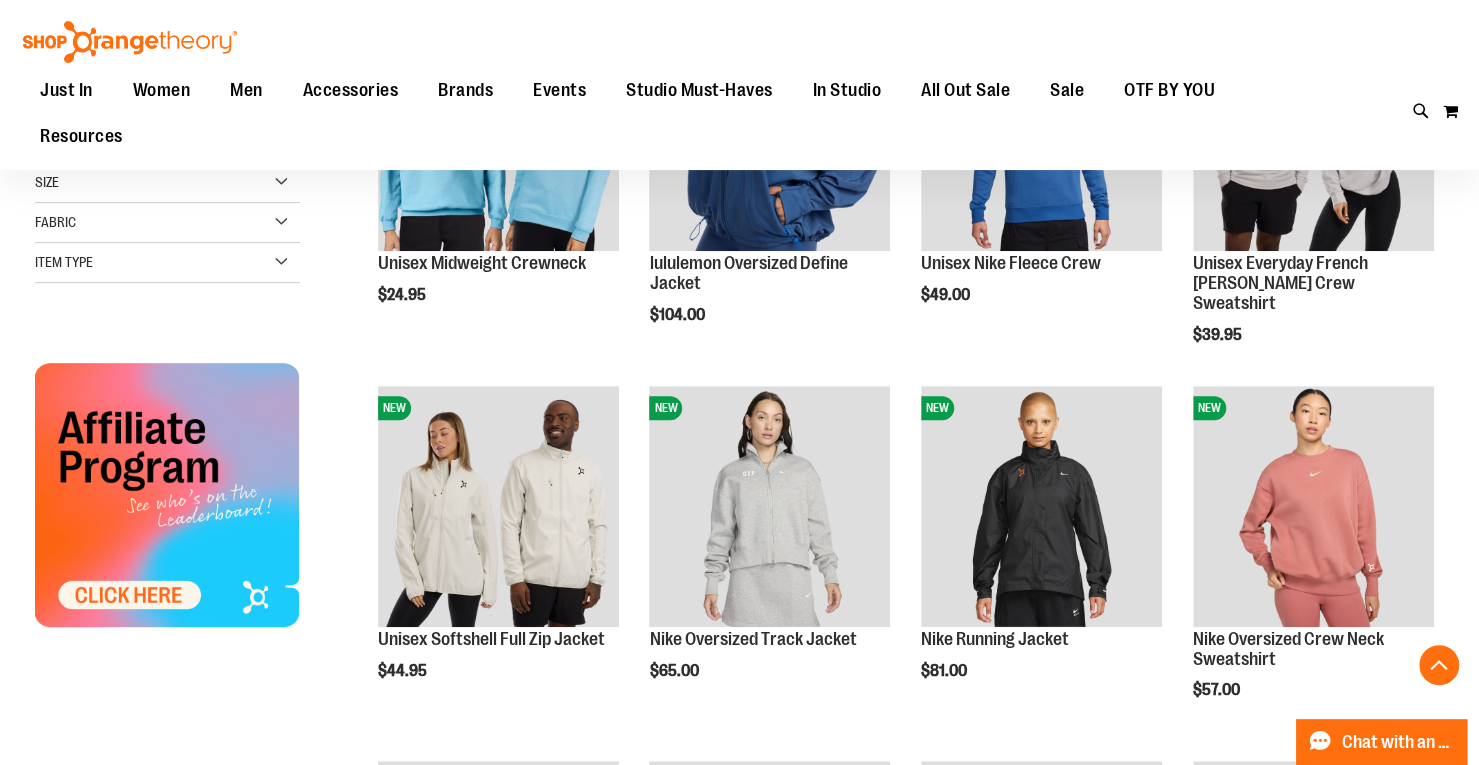 scroll, scrollTop: 453, scrollLeft: 0, axis: vertical 